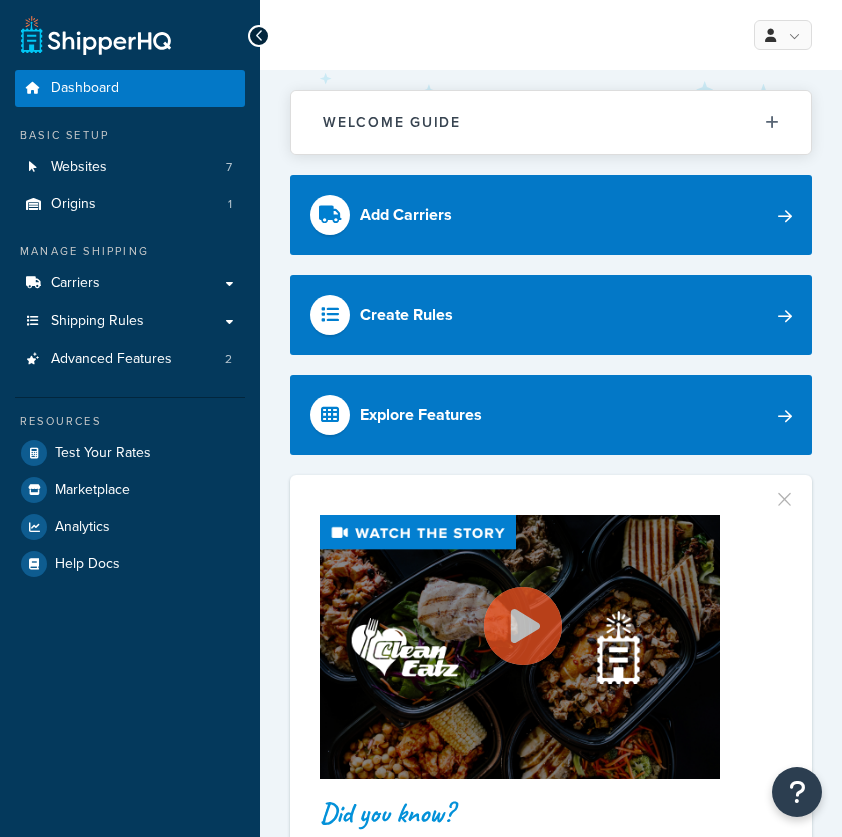 scroll, scrollTop: 0, scrollLeft: 0, axis: both 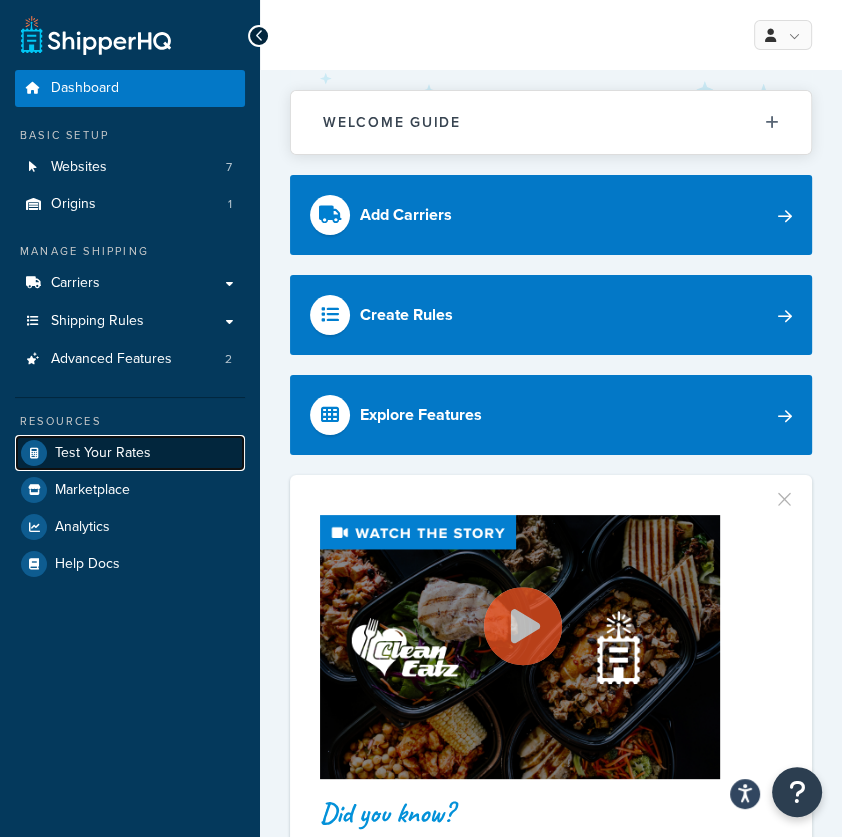 click on "Test Your Rates" at bounding box center (103, 453) 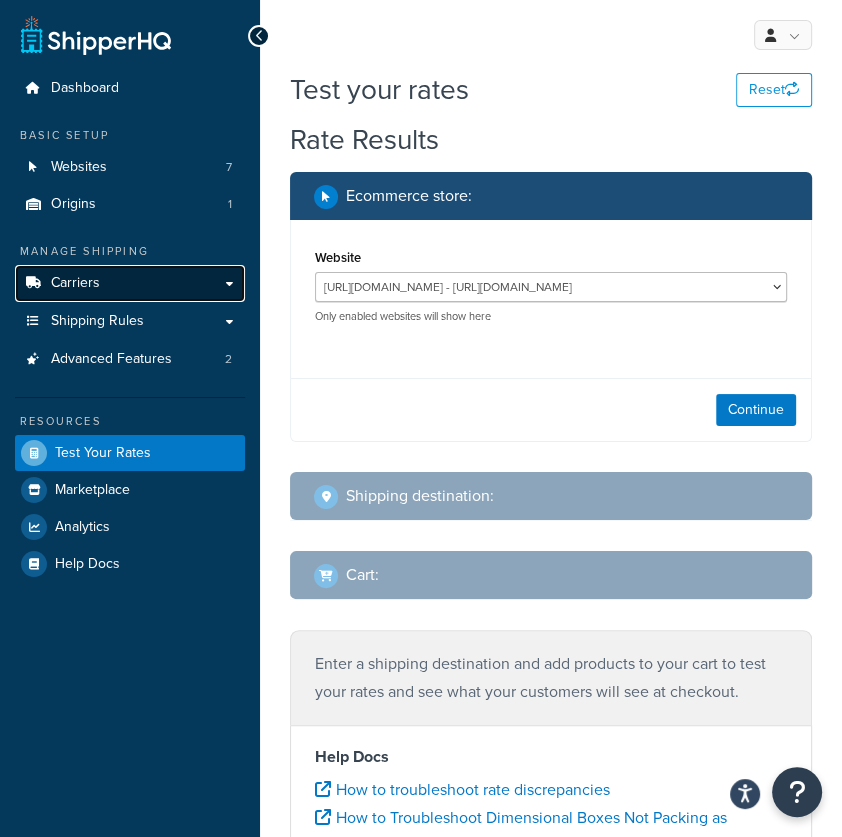 click on "Carriers" at bounding box center [130, 283] 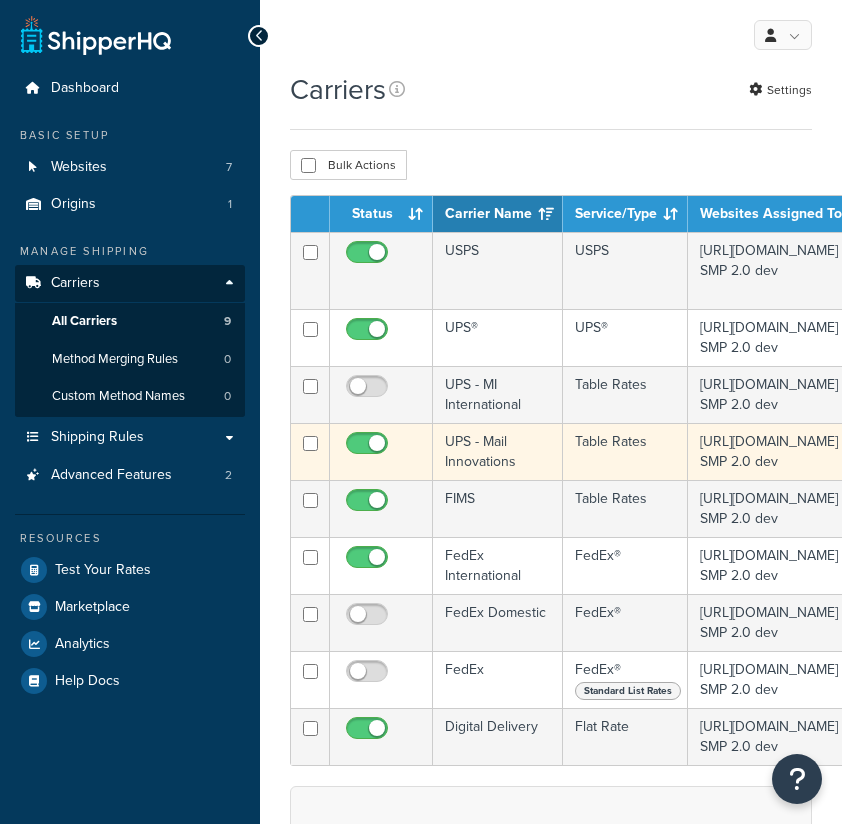 scroll, scrollTop: 0, scrollLeft: 0, axis: both 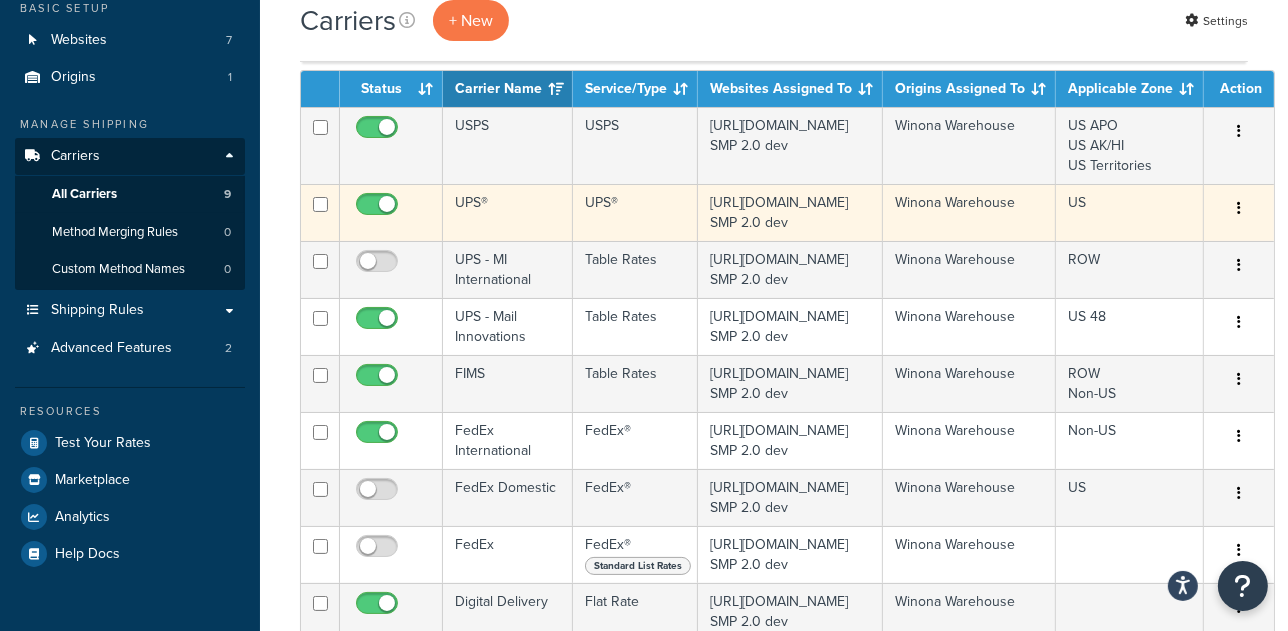 click on "UPS®" at bounding box center [508, 212] 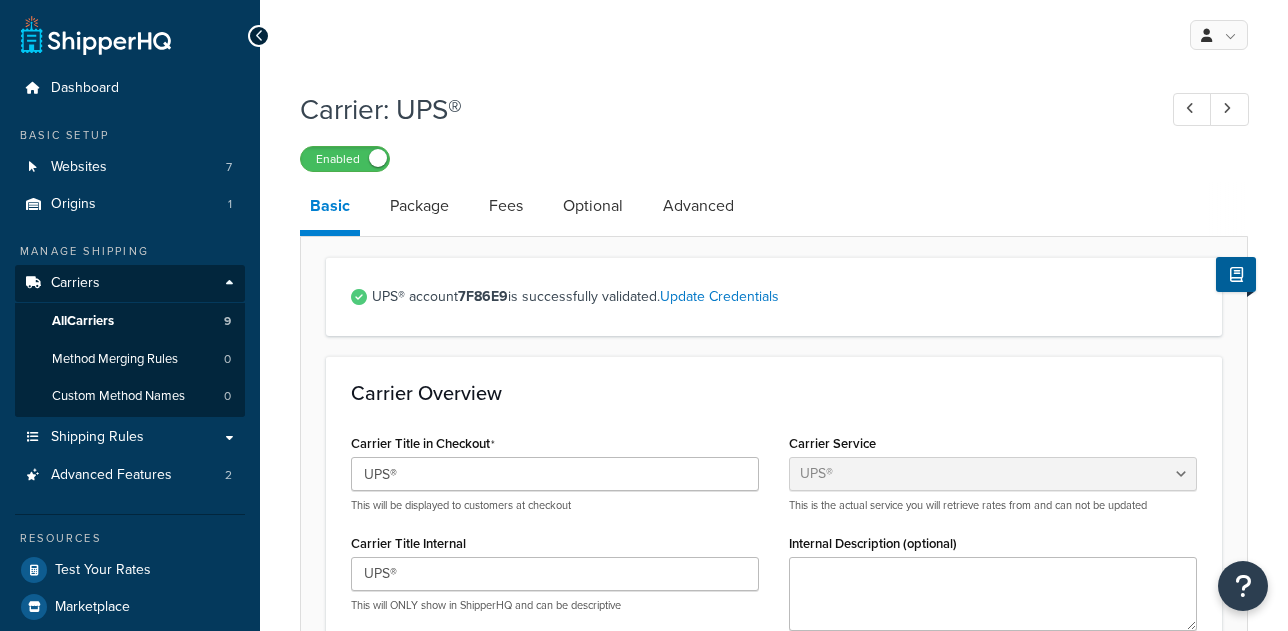 select on "ups" 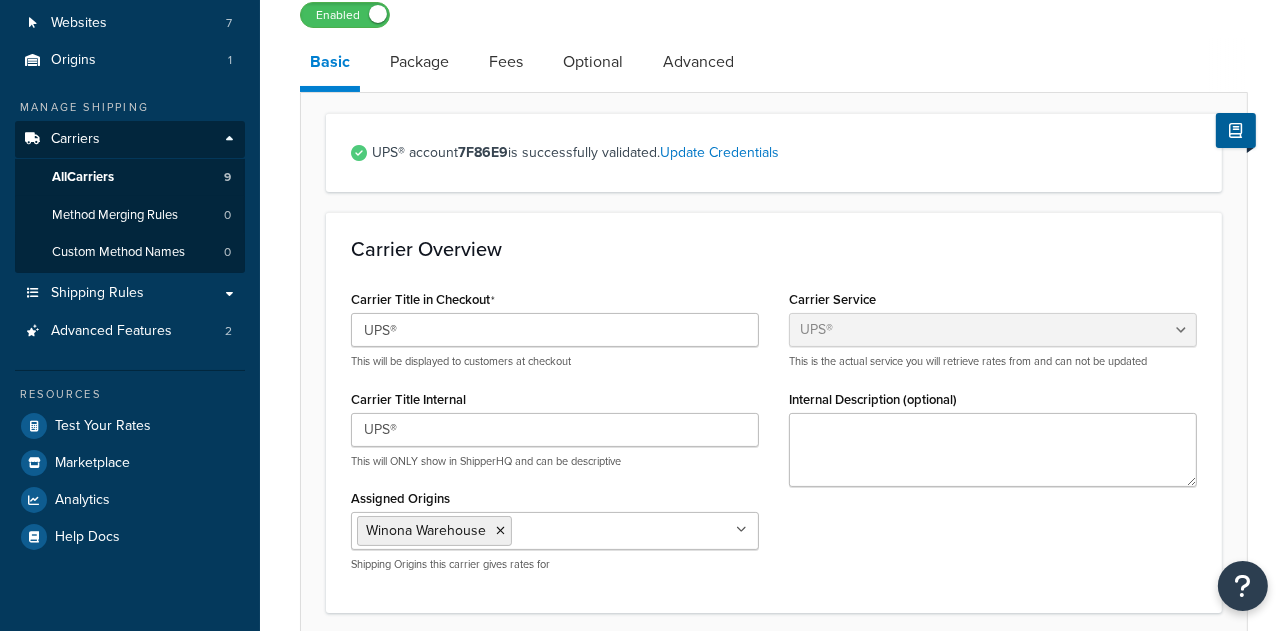 scroll, scrollTop: 272, scrollLeft: 0, axis: vertical 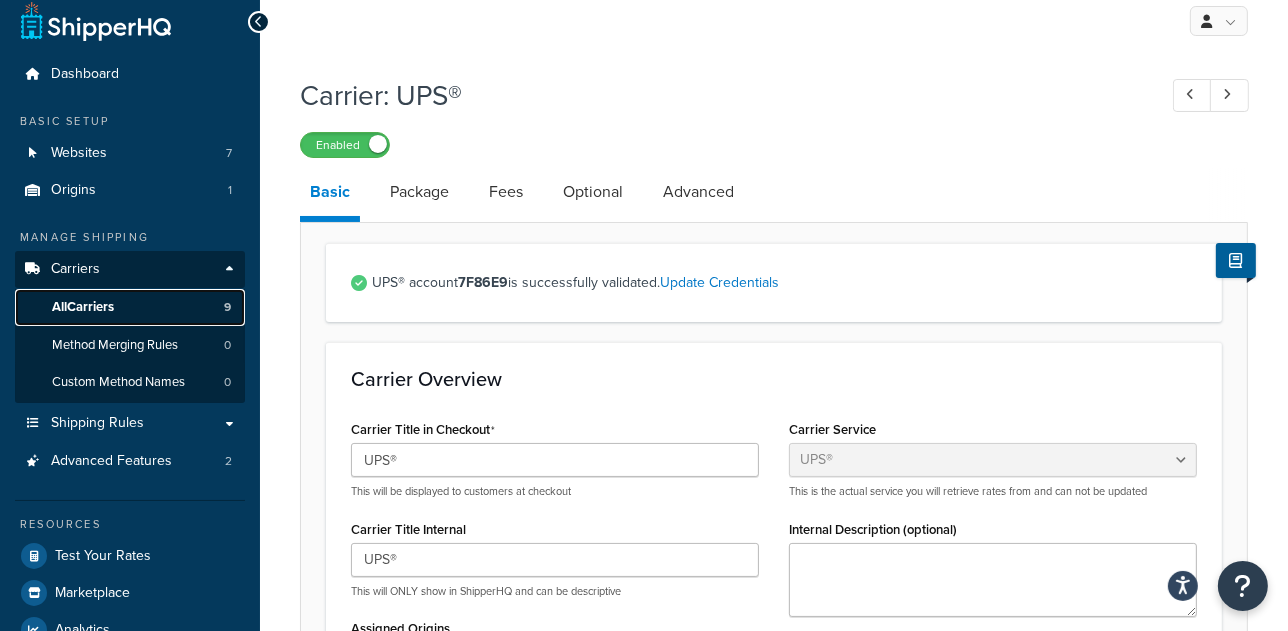click on "All  Carriers 9" at bounding box center [130, 307] 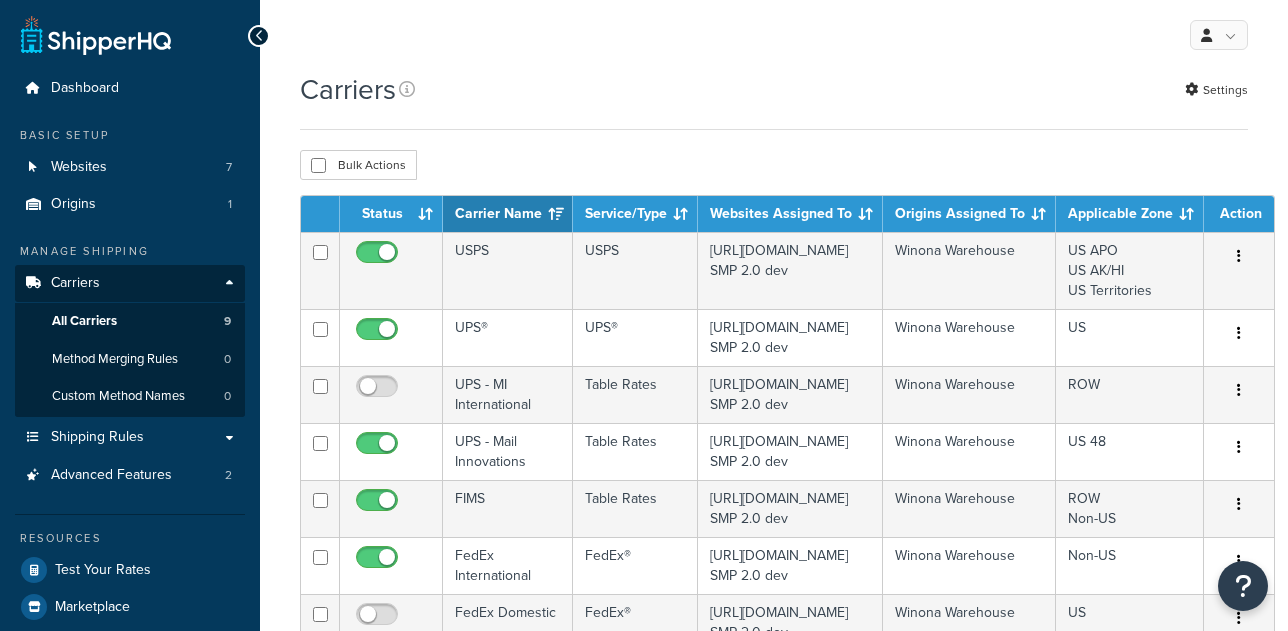 scroll, scrollTop: 0, scrollLeft: 0, axis: both 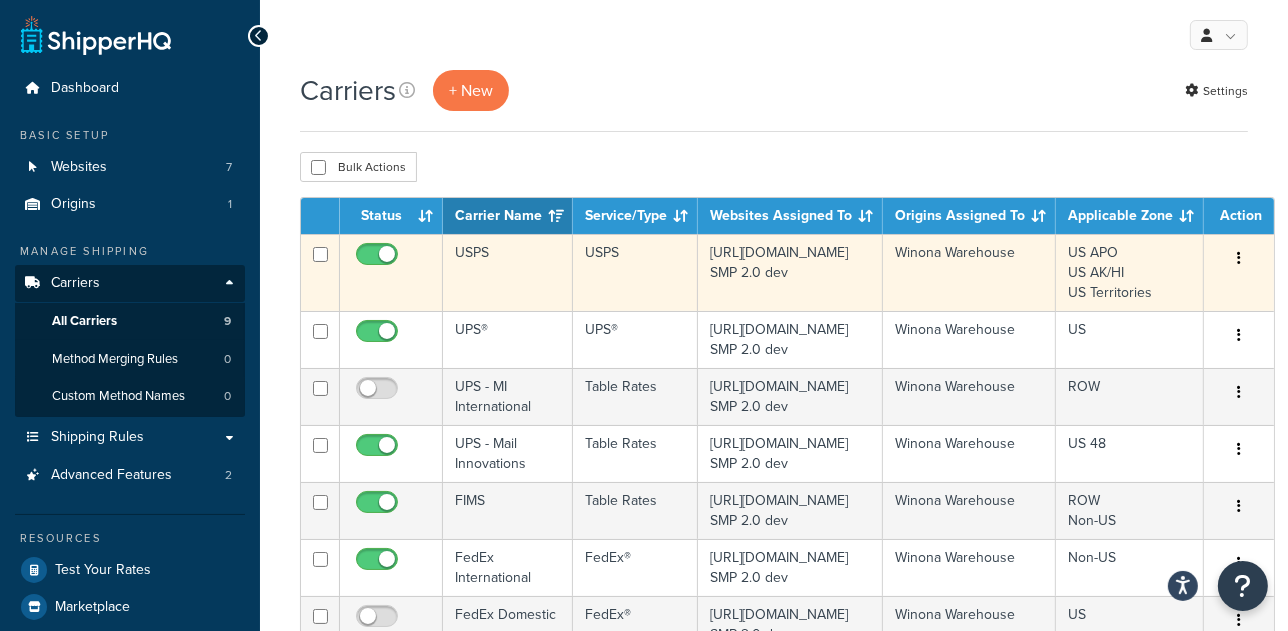 click on "USPS" at bounding box center [635, 272] 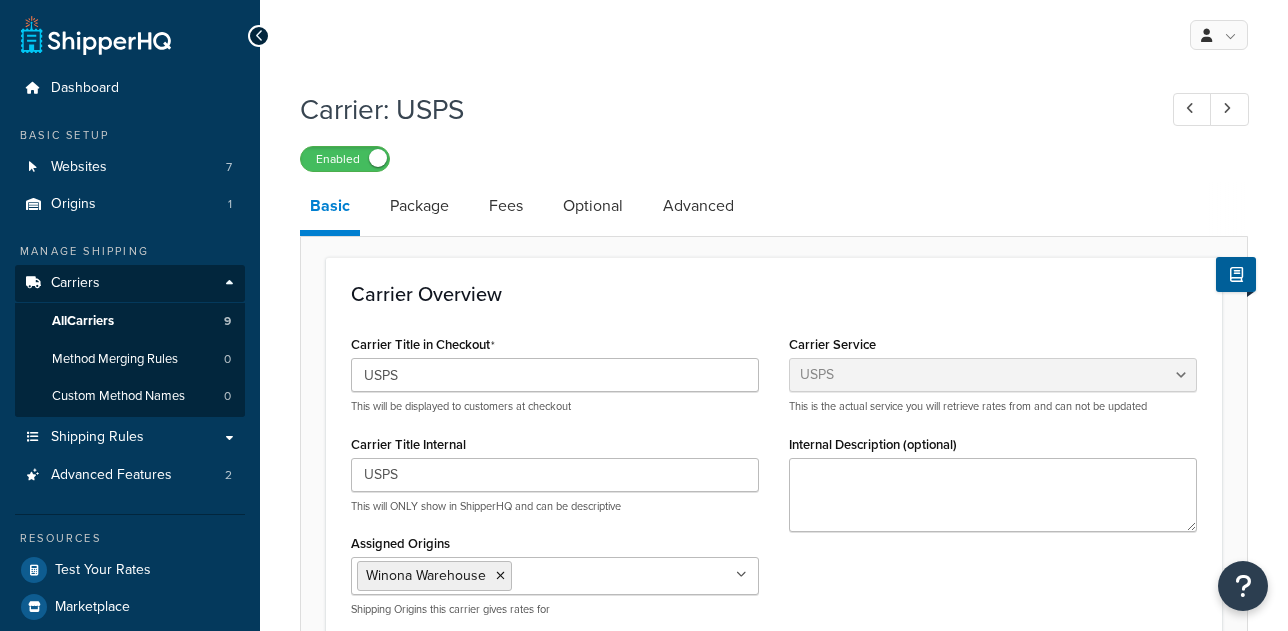 select on "usps" 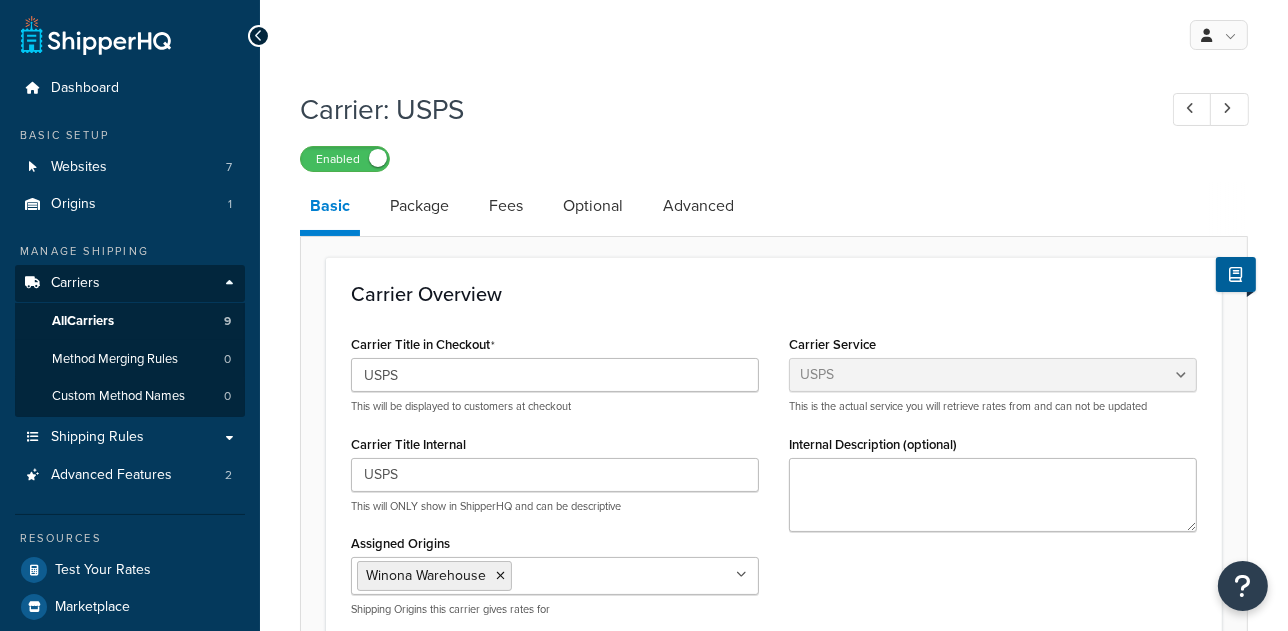 scroll, scrollTop: 0, scrollLeft: 0, axis: both 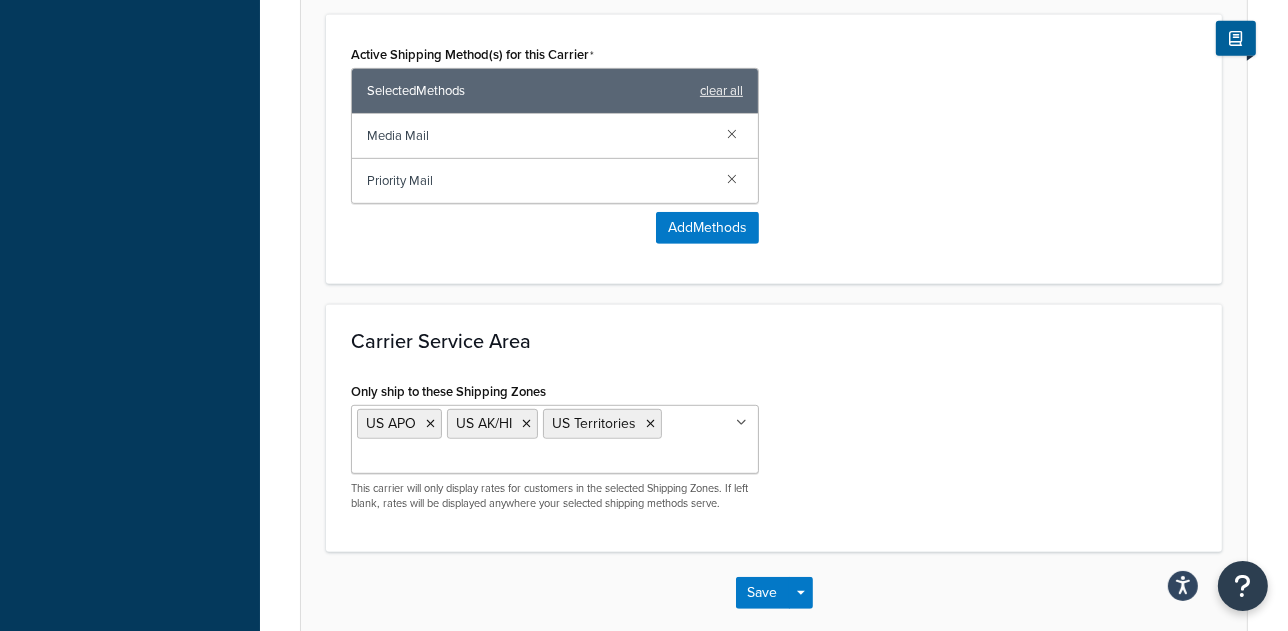 click on "US APO   US AK/HI   US Territories" at bounding box center [555, 439] 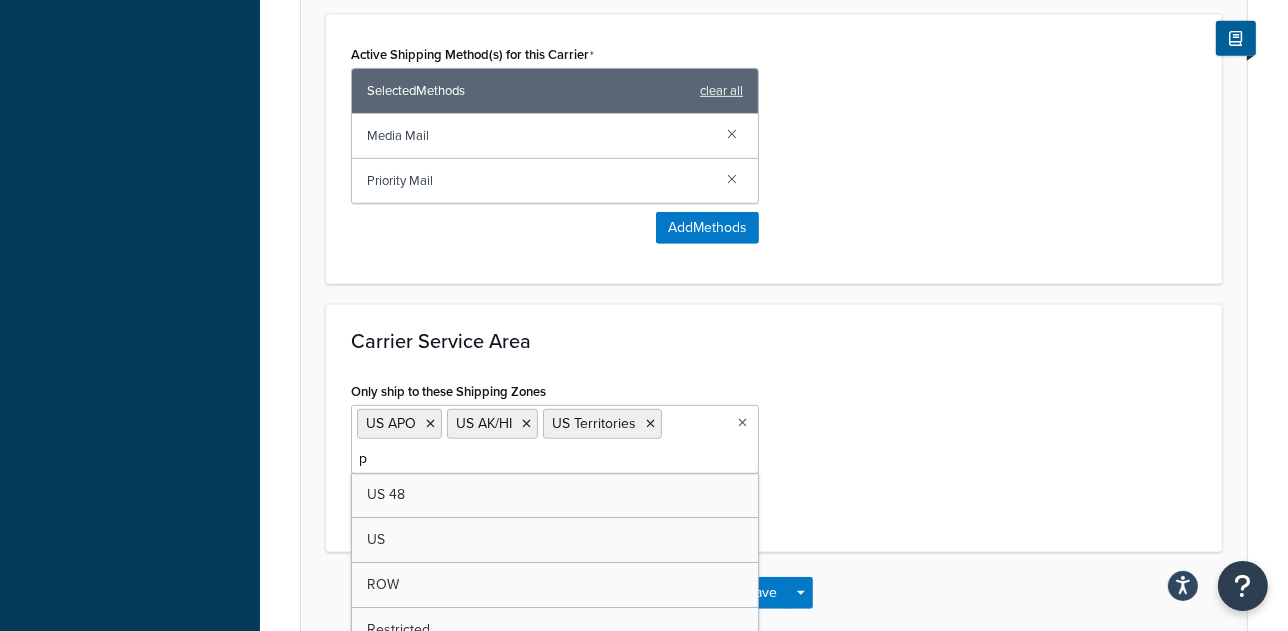 type on "po" 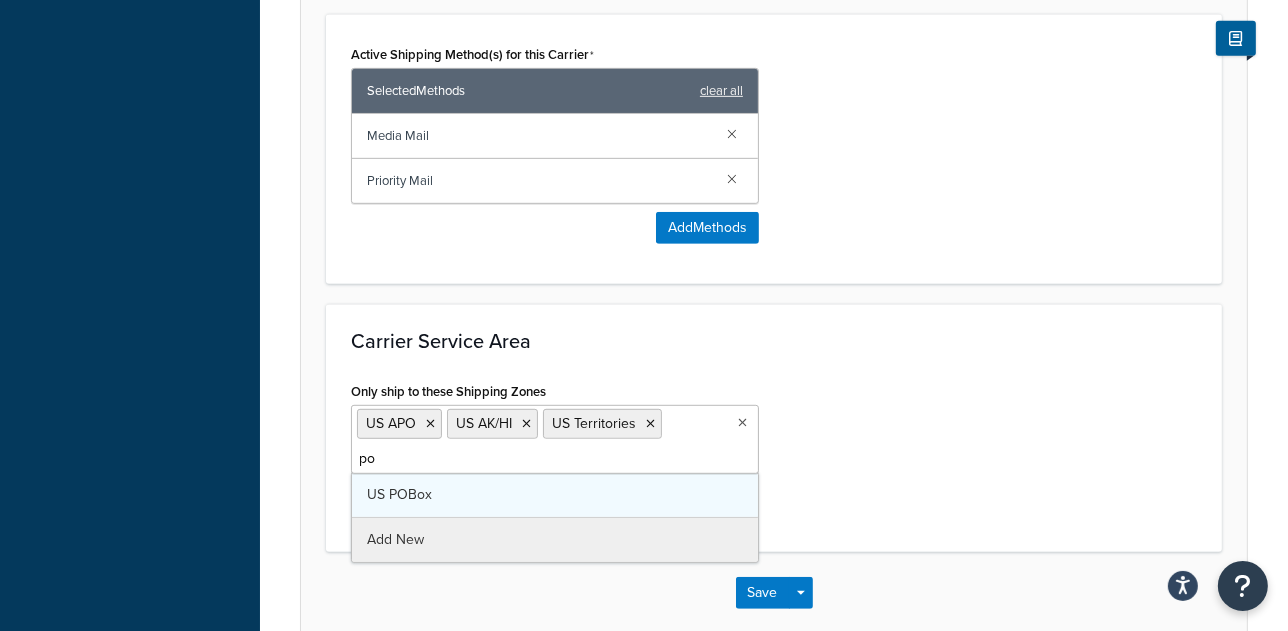 type 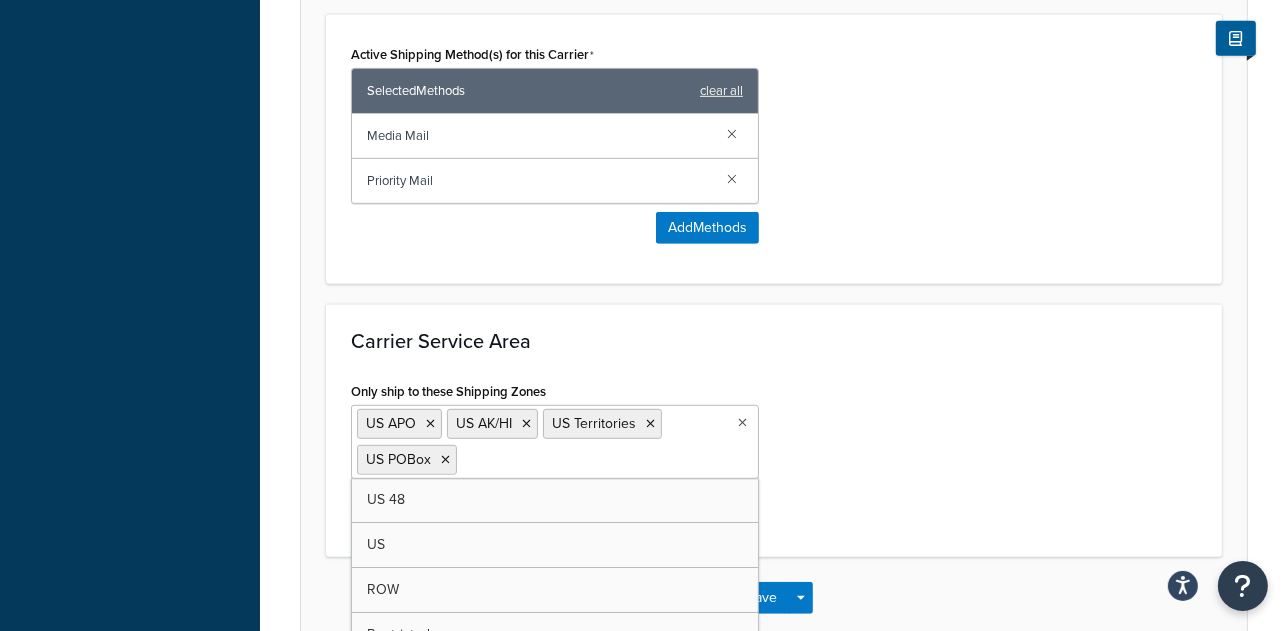 click on "Only ship to these Shipping Zones   US APO   US AK/HI   US Territories   US POBox   US 48 US ROW Restricted EU Non-US Canada Australia UK + Europe Asia Rest of World Add New This carrier will only display rates for customers in the selected Shipping Zones. If left blank, rates will be displayed anywhere your selected shipping methods serve." at bounding box center [774, 454] 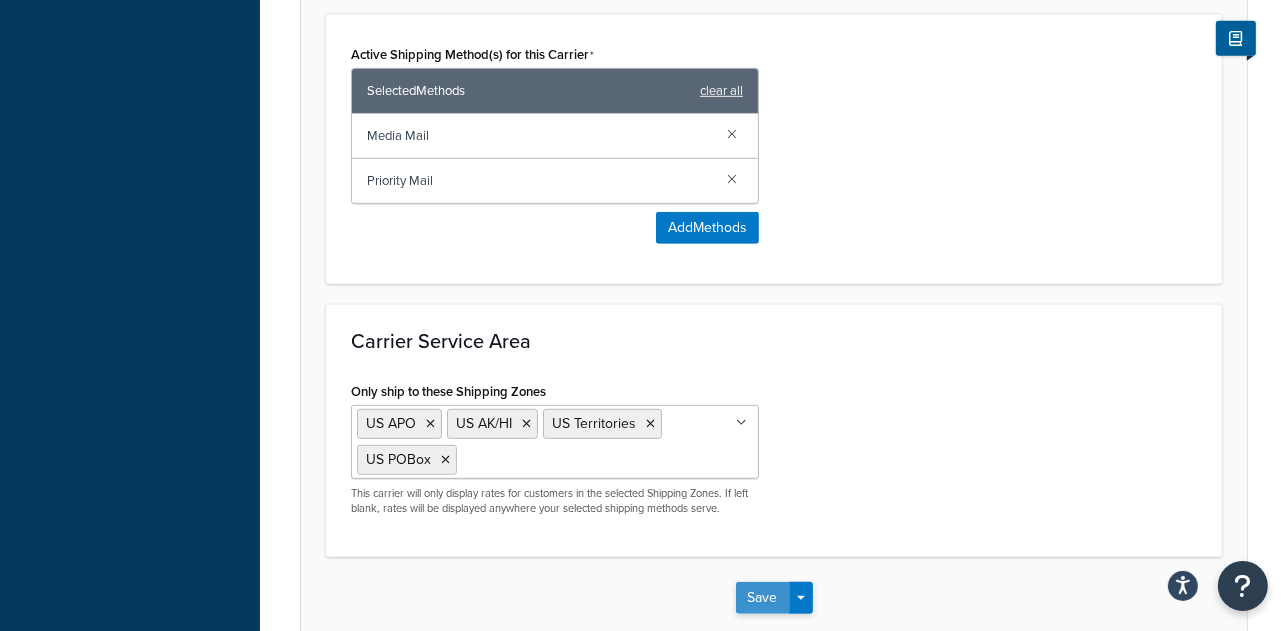click on "Save" at bounding box center (763, 598) 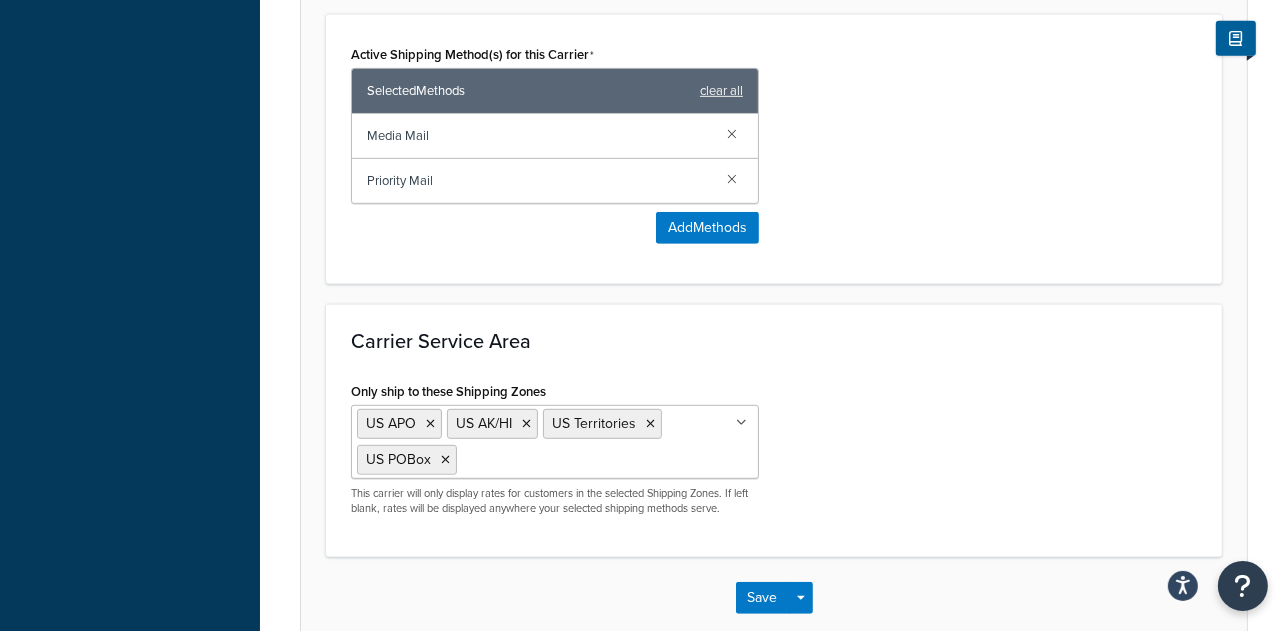 scroll, scrollTop: 0, scrollLeft: 0, axis: both 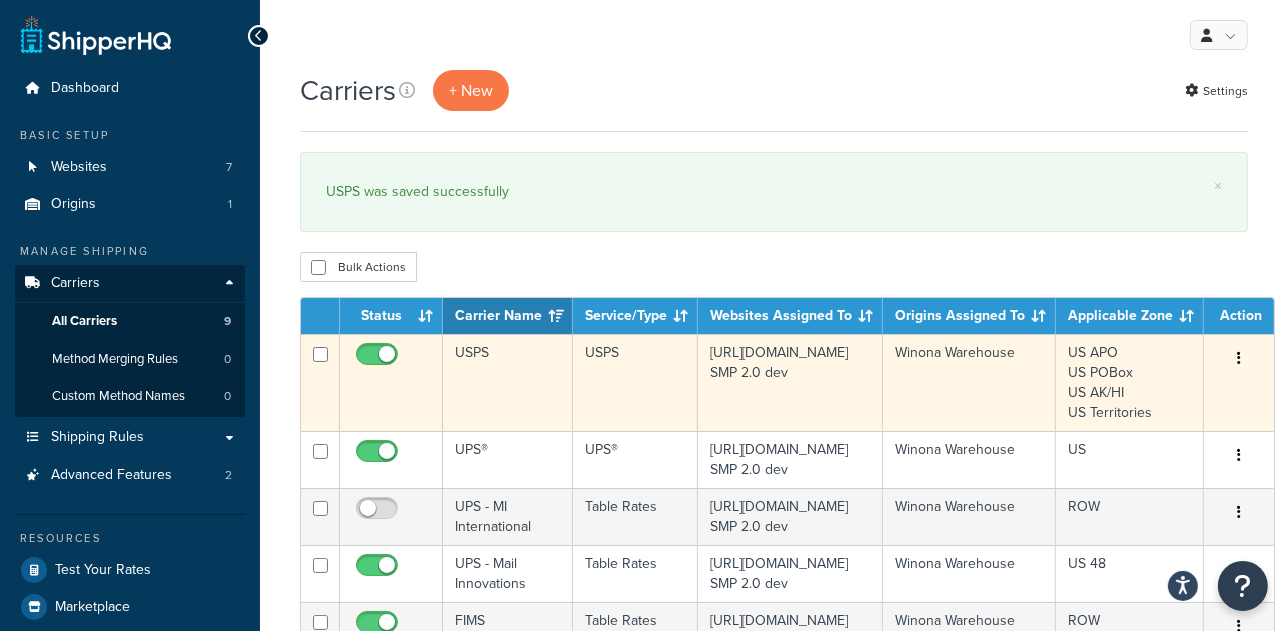 click on "USPS" at bounding box center (635, 382) 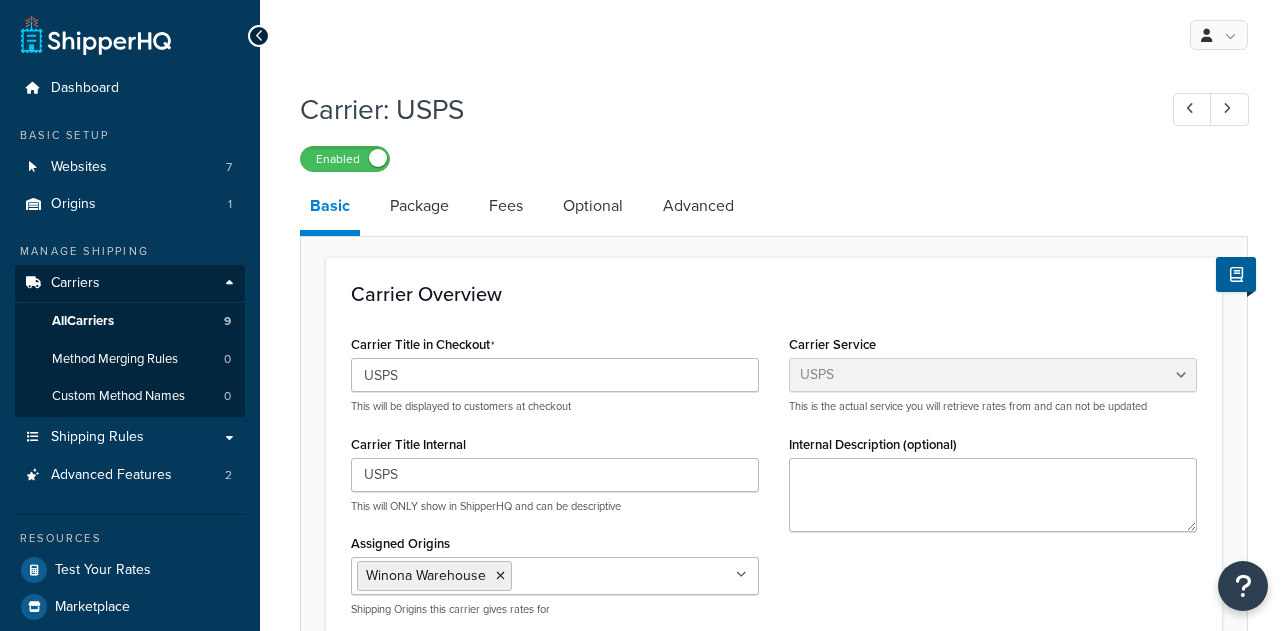 select on "usps" 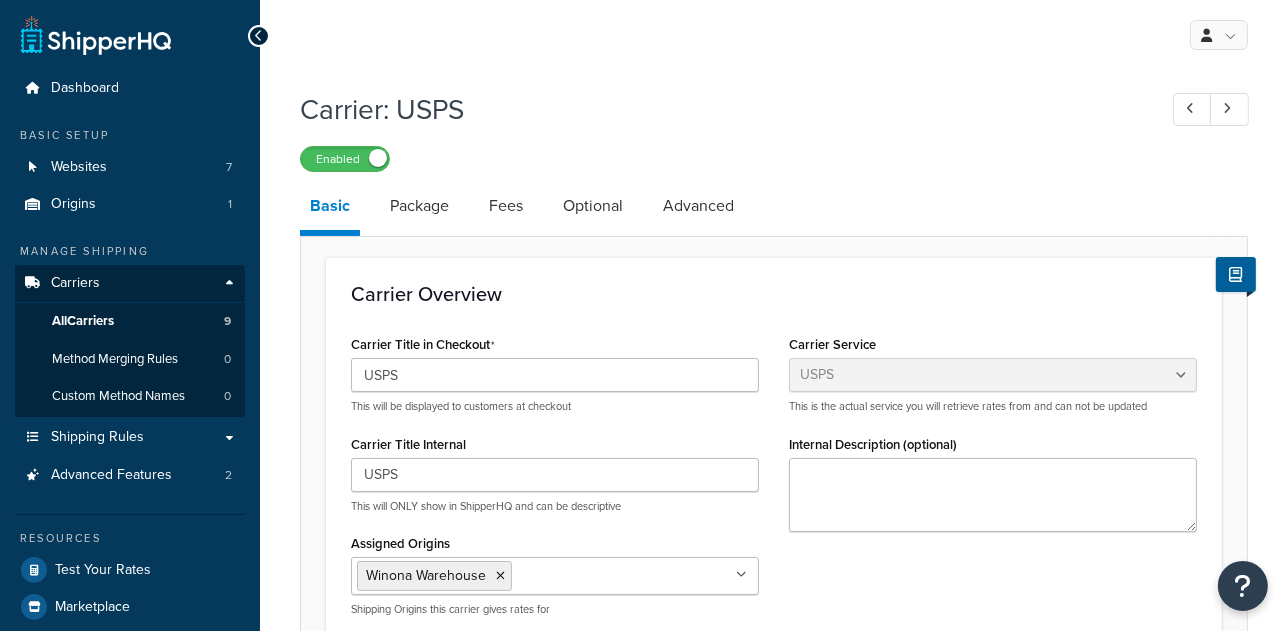 scroll, scrollTop: 0, scrollLeft: 0, axis: both 